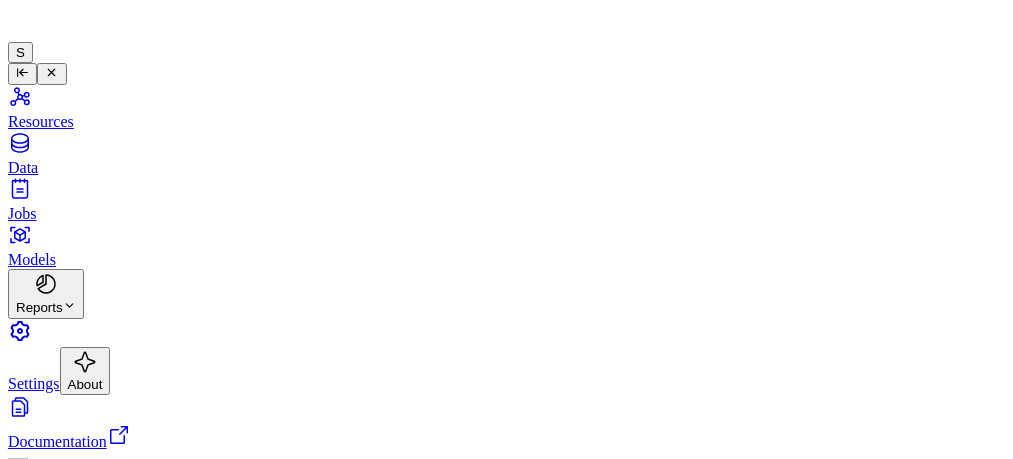 scroll, scrollTop: 0, scrollLeft: 0, axis: both 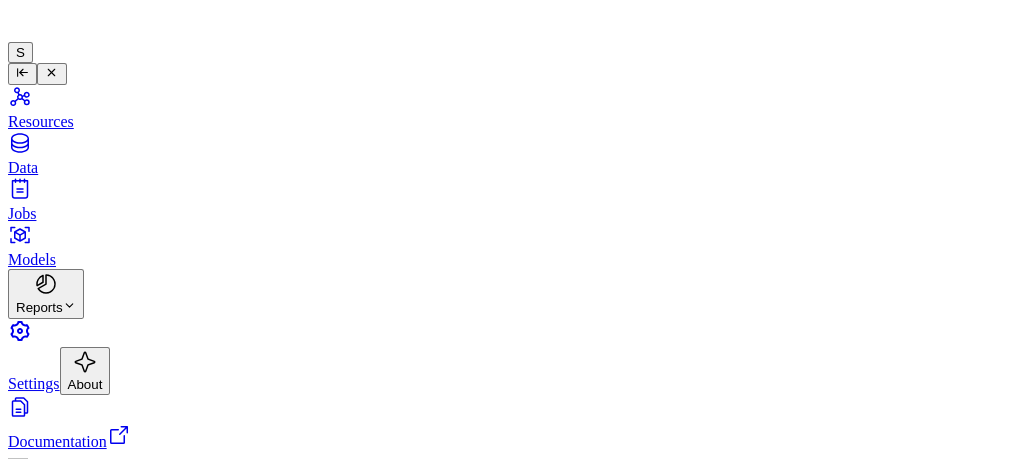 click at bounding box center [808, 750] 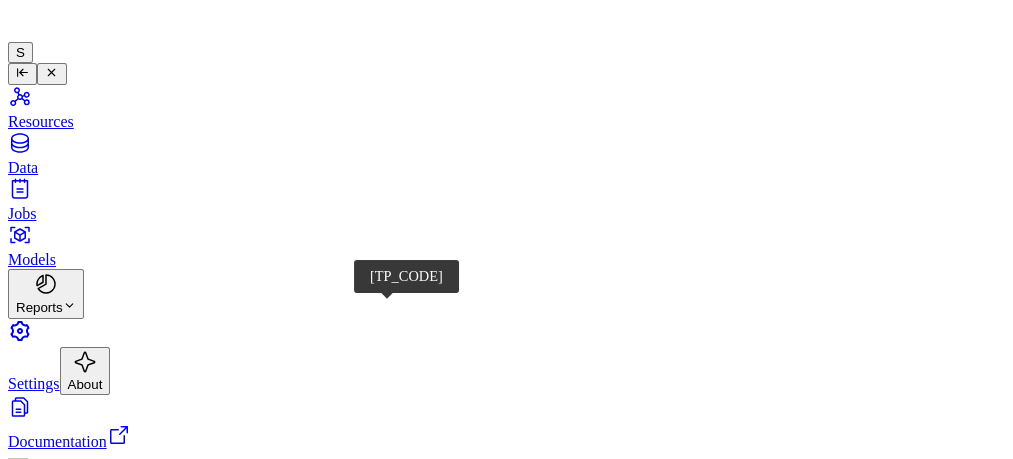 click on "[TP_CODE]" at bounding box center (43, 1017) 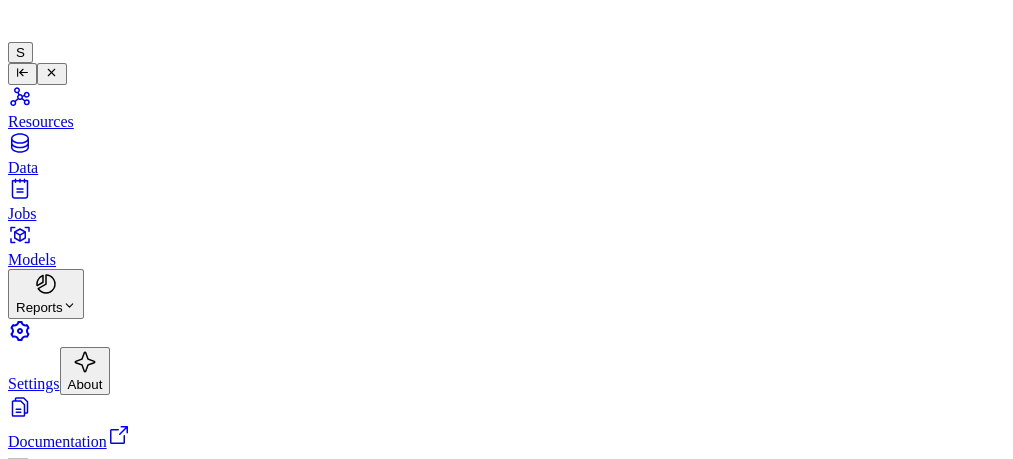 scroll, scrollTop: 0, scrollLeft: 0, axis: both 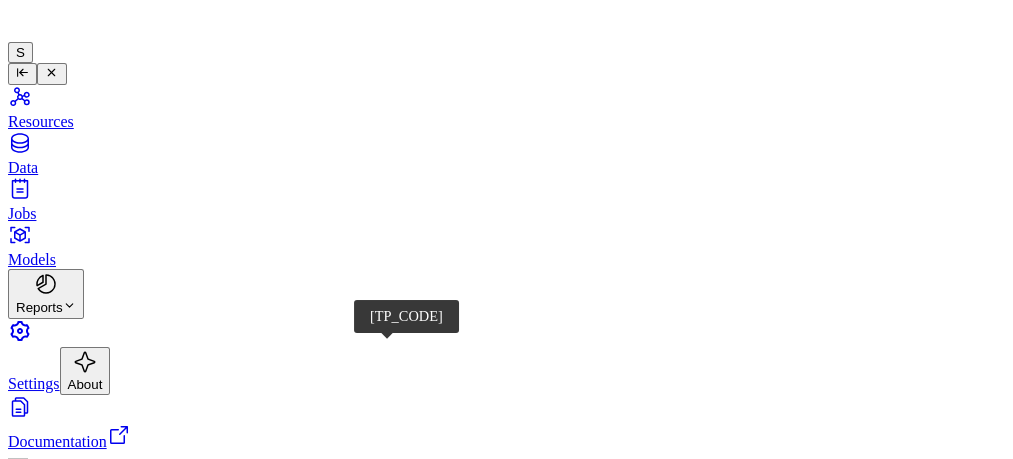 click on "[TP_CODE]" at bounding box center [39, 1033] 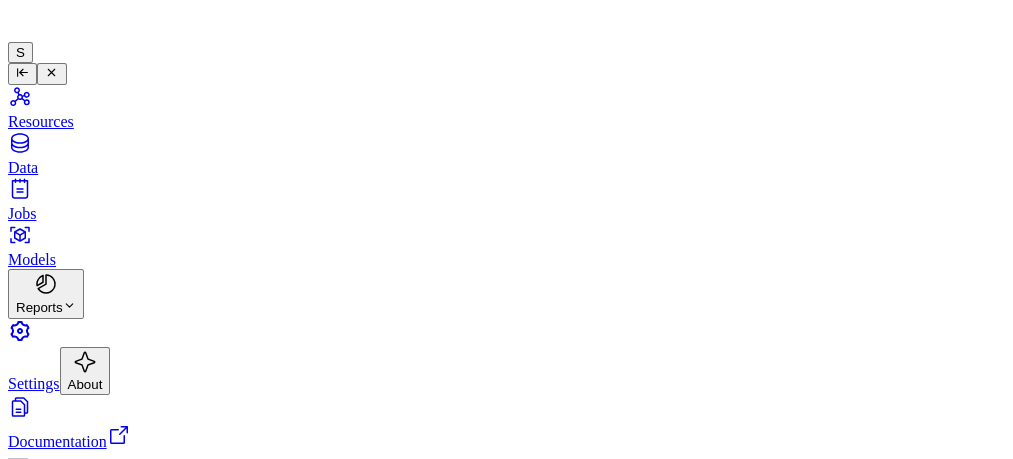 click at bounding box center (626, 597) 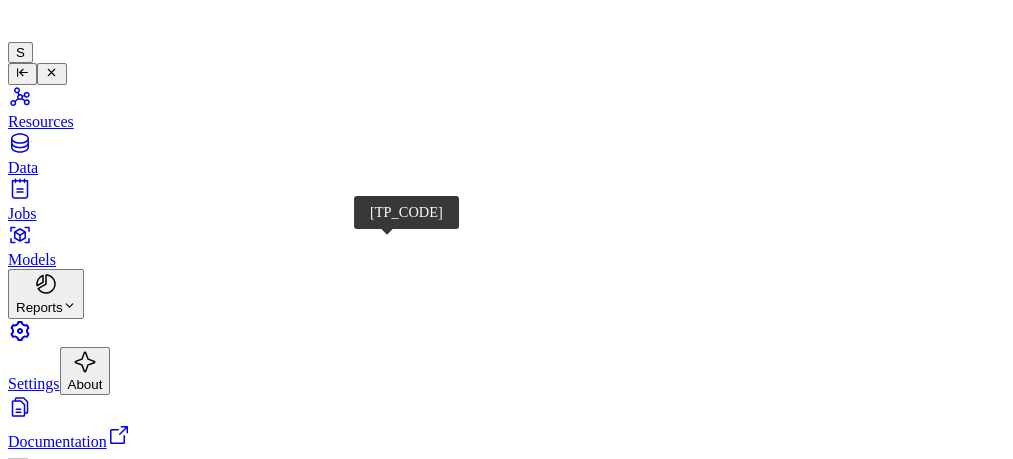 click on "[TP_CODE]" at bounding box center (107, 1017) 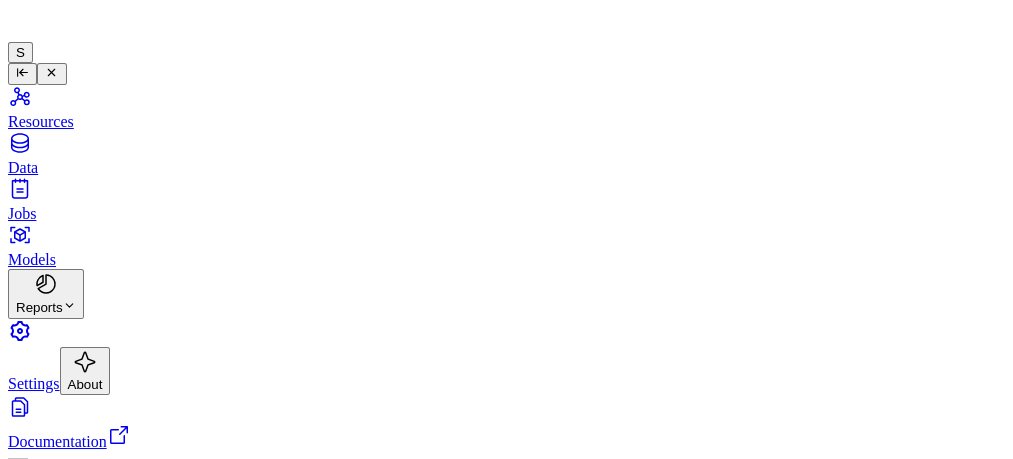 scroll, scrollTop: 172, scrollLeft: 0, axis: vertical 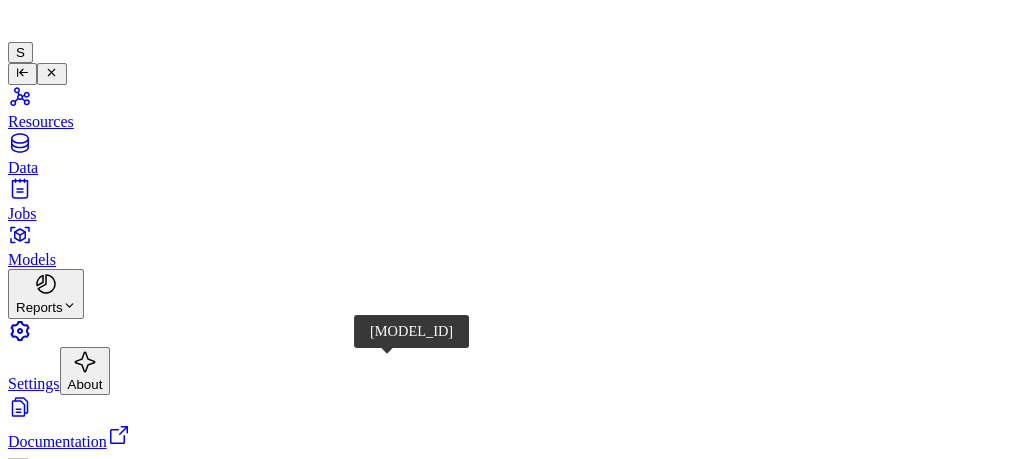 click on "[TP_CODE]" at bounding box center (124, 1095) 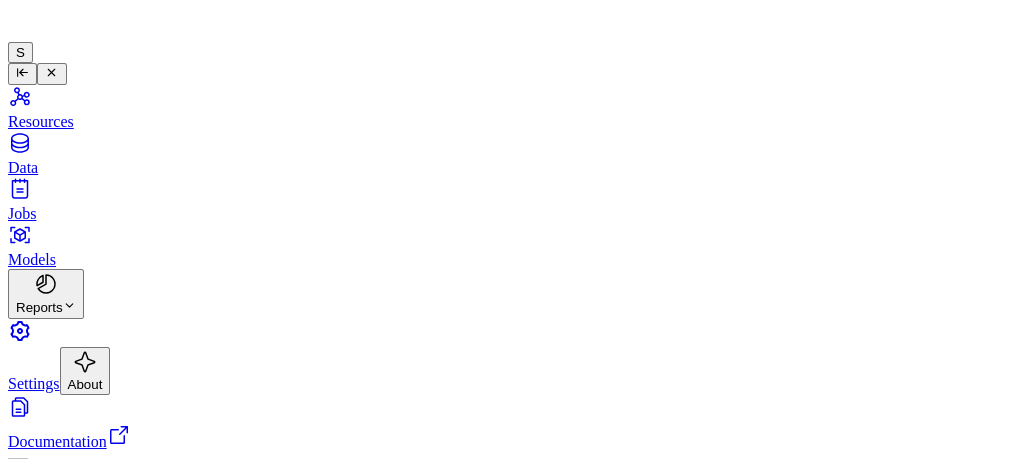 scroll, scrollTop: 0, scrollLeft: 0, axis: both 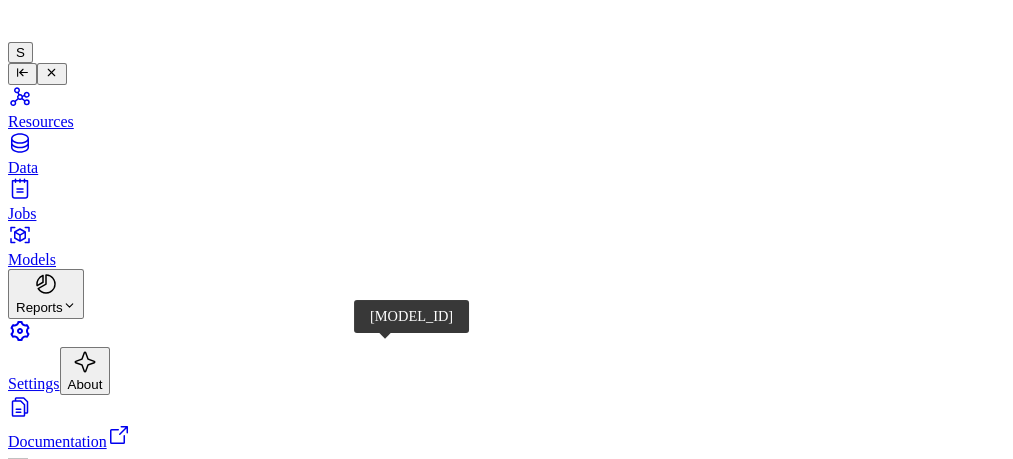 type on "********" 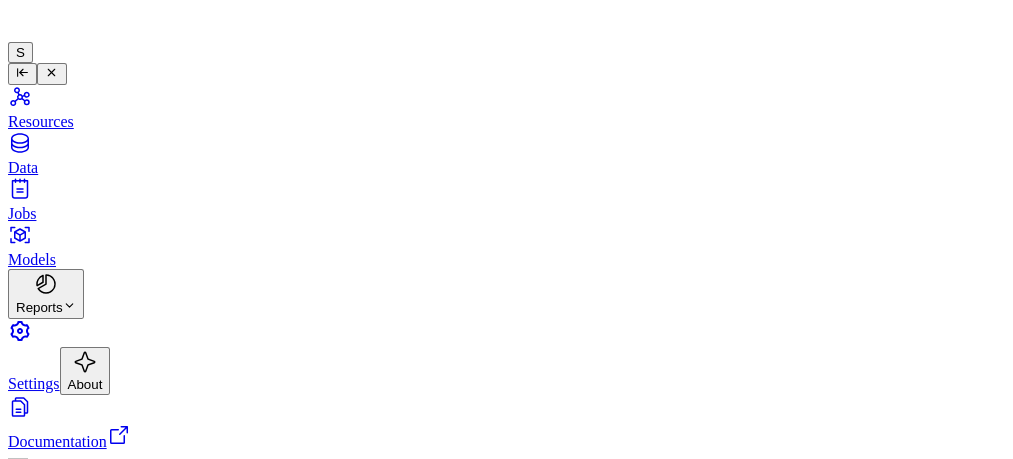 click at bounding box center (626, 597) 